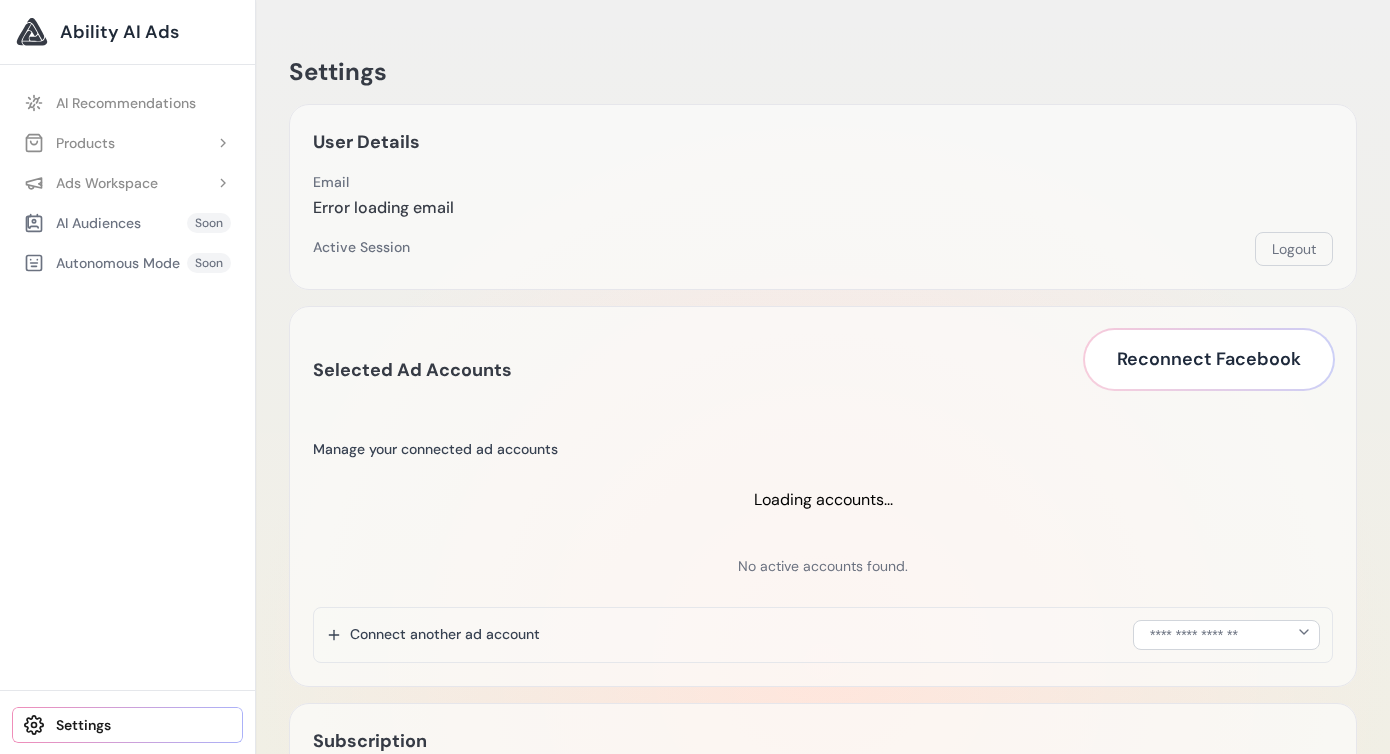 scroll, scrollTop: 0, scrollLeft: 0, axis: both 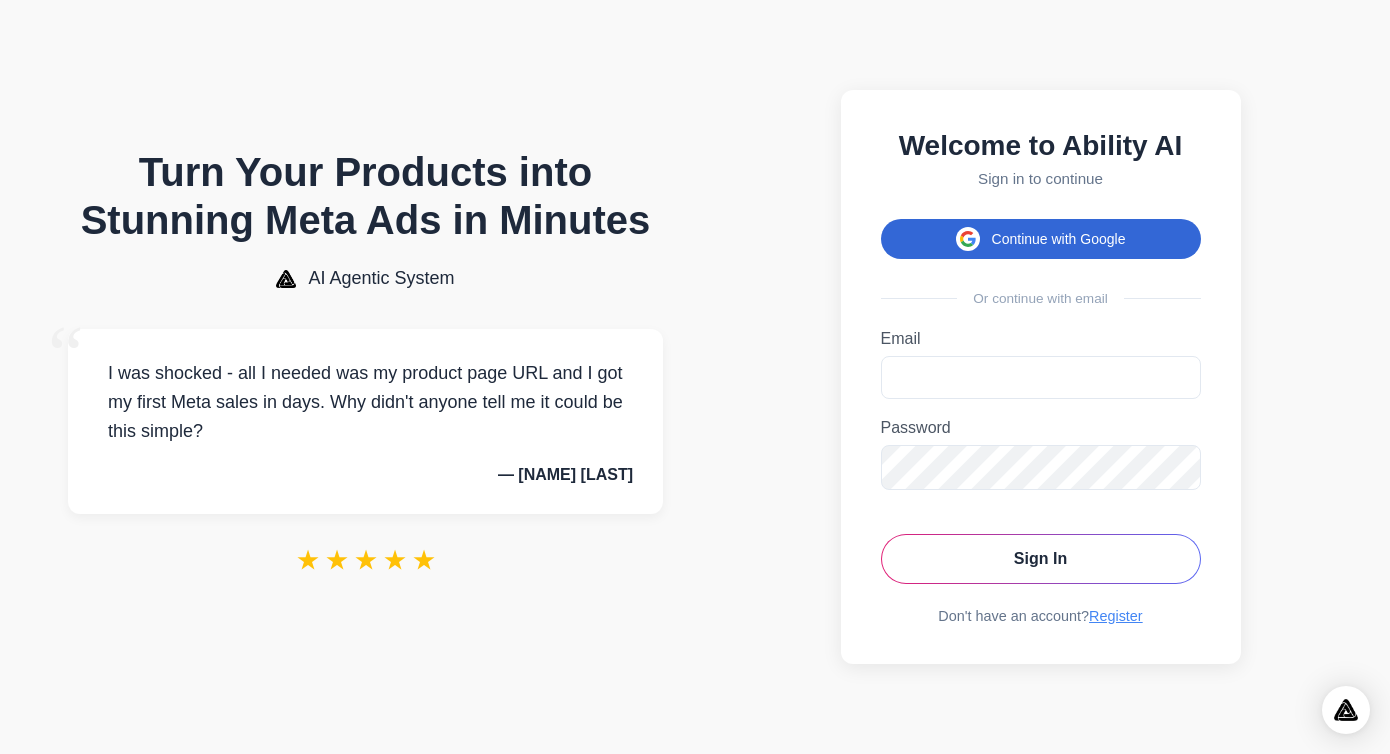 click on "Continue with Google" at bounding box center (1041, 239) 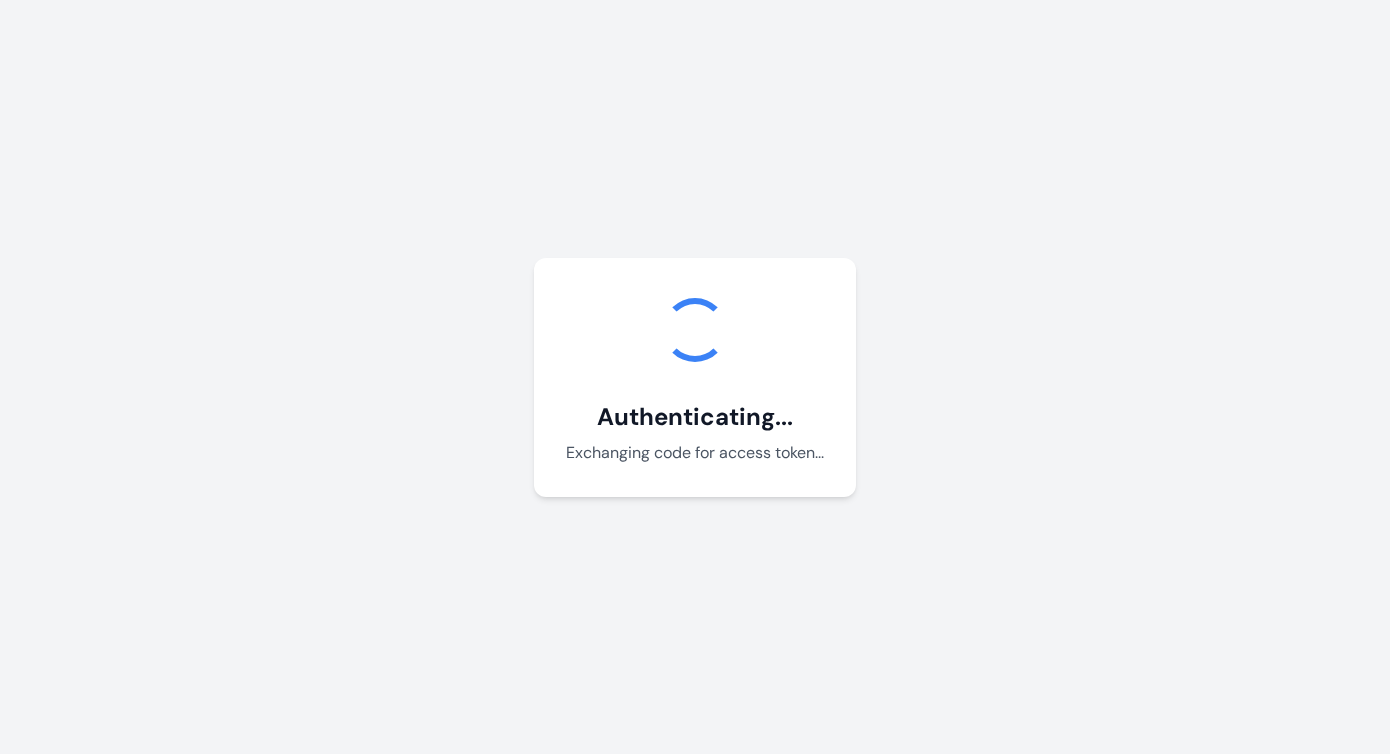 scroll, scrollTop: 0, scrollLeft: 0, axis: both 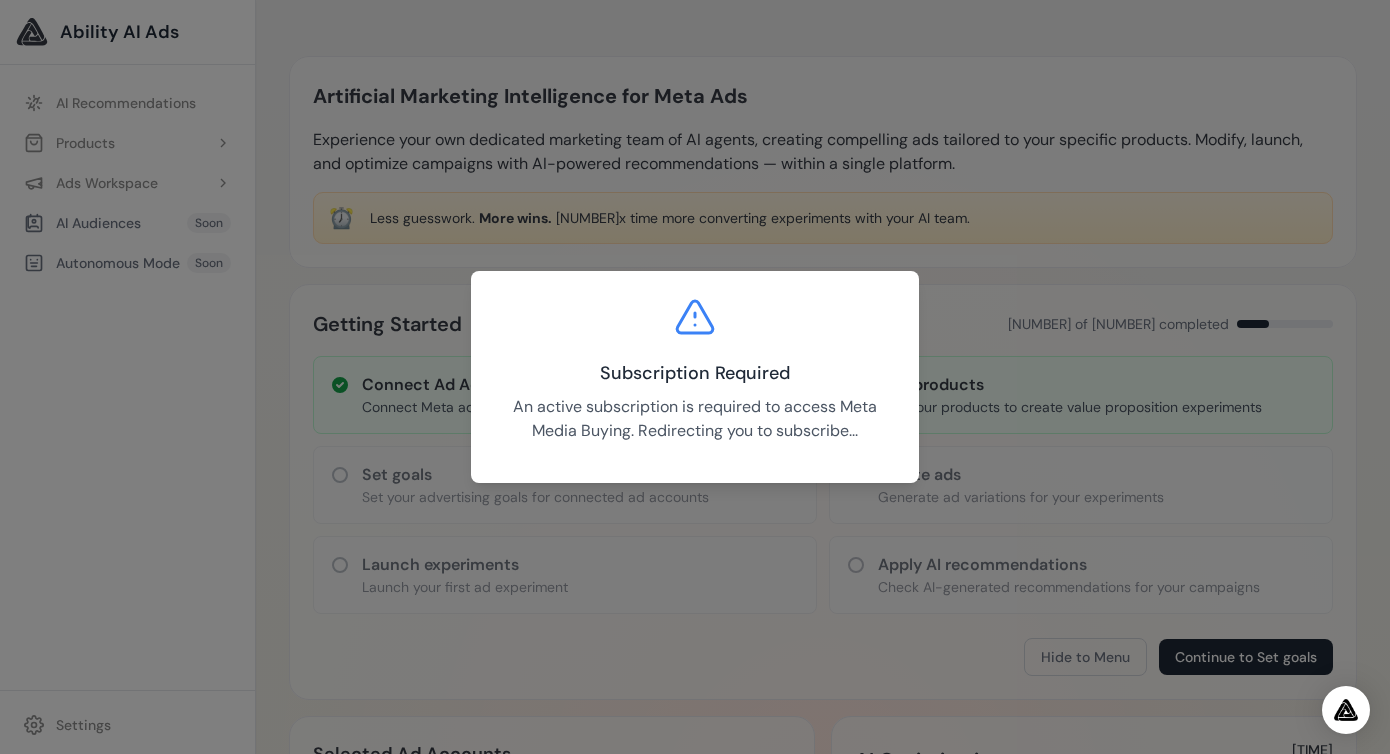 click on "Subscription Required
An active subscription is required to access Meta Media Buying. Redirecting you to subscribe..." at bounding box center [695, 377] 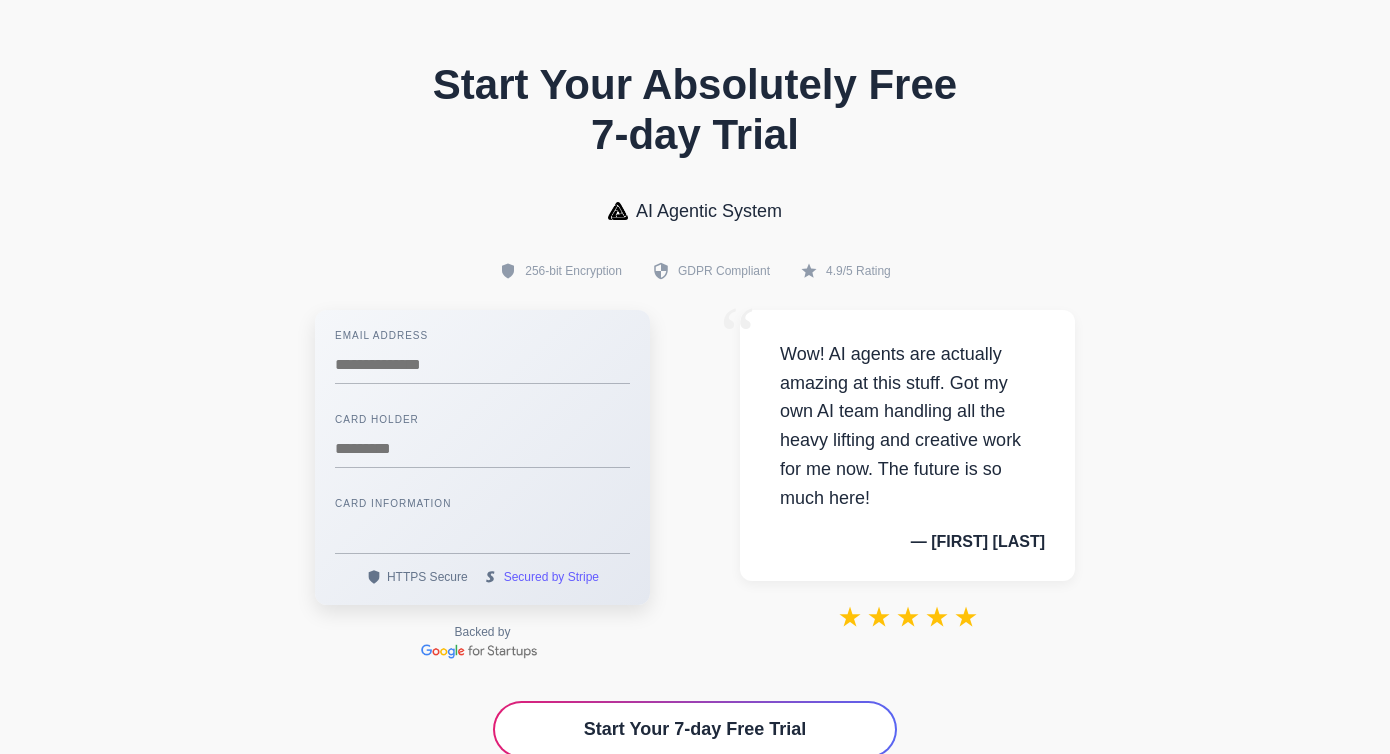 scroll, scrollTop: 0, scrollLeft: 0, axis: both 